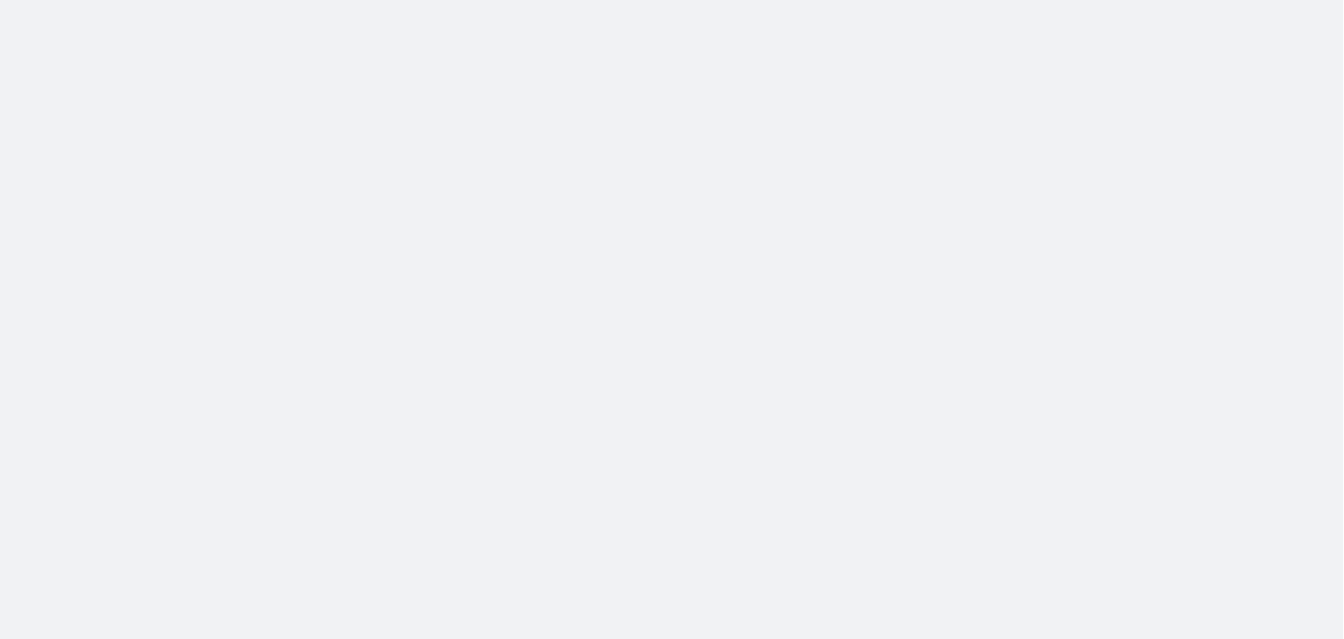 scroll, scrollTop: 0, scrollLeft: 0, axis: both 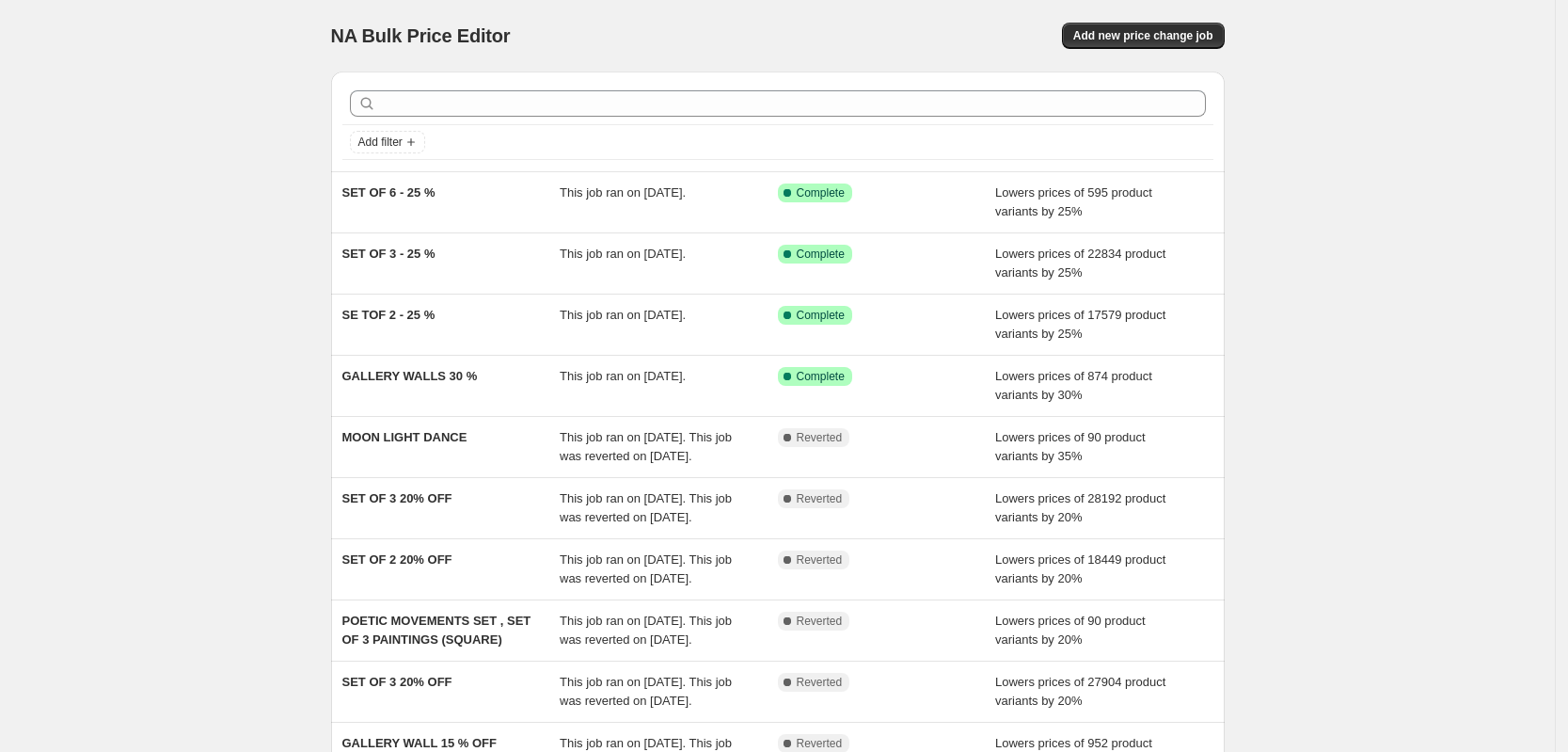 click on "NA Bulk Price Editor. This page is ready NA Bulk Price Editor Add new price change job Add filter   SET OF 6 - 25 % This job ran on [DATE]. Success Complete Complete Lowers prices of 595 product variants by 25% SET OF 3 - 25 % This job ran on [DATE]. Success Complete Complete Lowers prices of 22834 product variants by 25% SE TOF 2 - 25 % This job ran on [DATE]. Success Complete Complete Lowers prices of 17579 product variants by 25% GALLERY WALLS 30 % This job ran on [DATE]. Success Complete Complete Lowers prices of 874 product variants by 30% MOON LIGHT DANCE This job ran on [DATE]. This job was reverted on [DATE]. Complete Reverted Lowers prices of 90 product variants by 35% SET OF 3 20% OFF This job ran on [DATE]. This job was reverted on [DATE]. Complete Reverted Lowers prices of 28192 product variants by 20% SET OF 2 20% OFF This job ran on [DATE]. This job was reverted on [DATE]. Complete Reverted Complete Reverted SET OF 3 20% OFF" at bounding box center (777, 485) 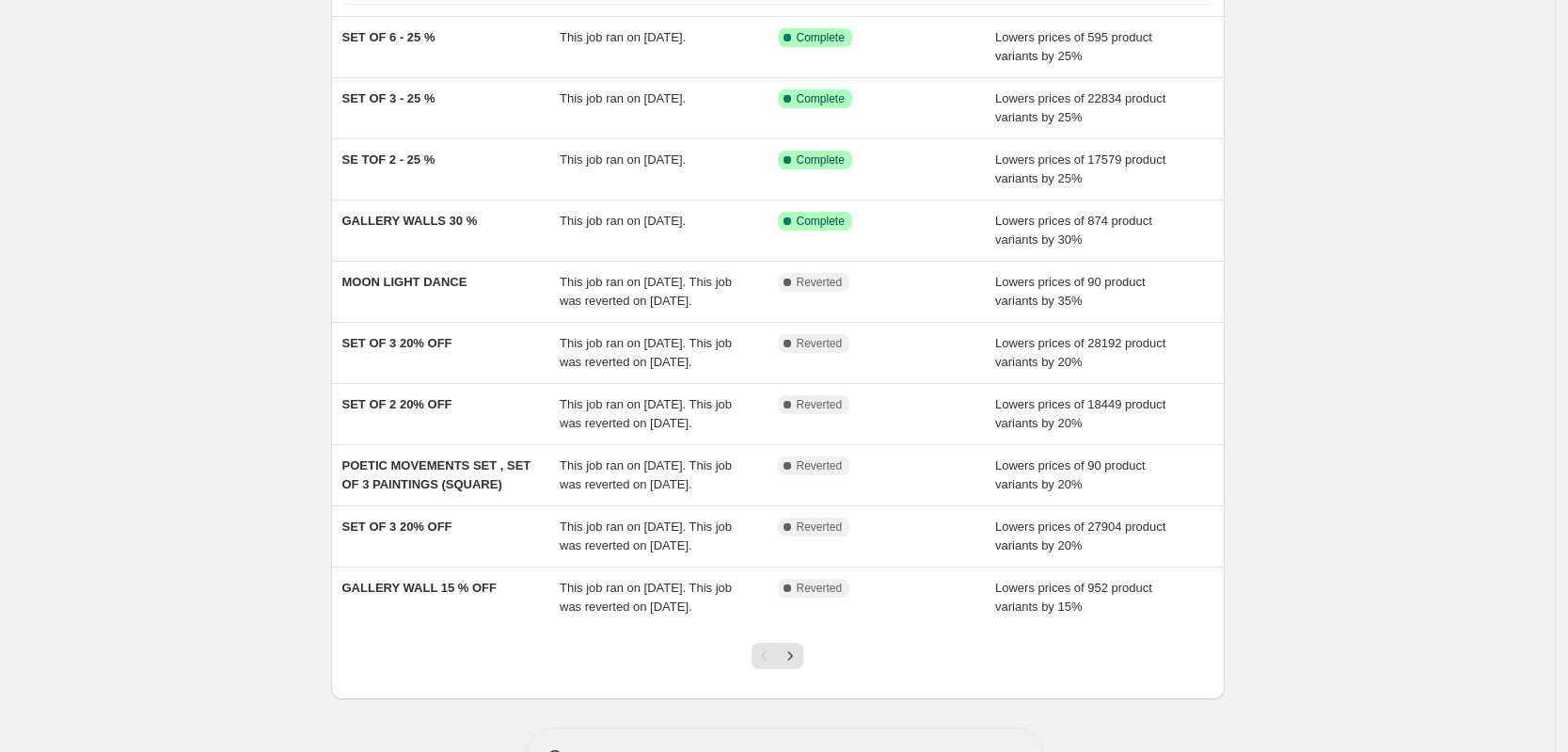 scroll, scrollTop: 141, scrollLeft: 0, axis: vertical 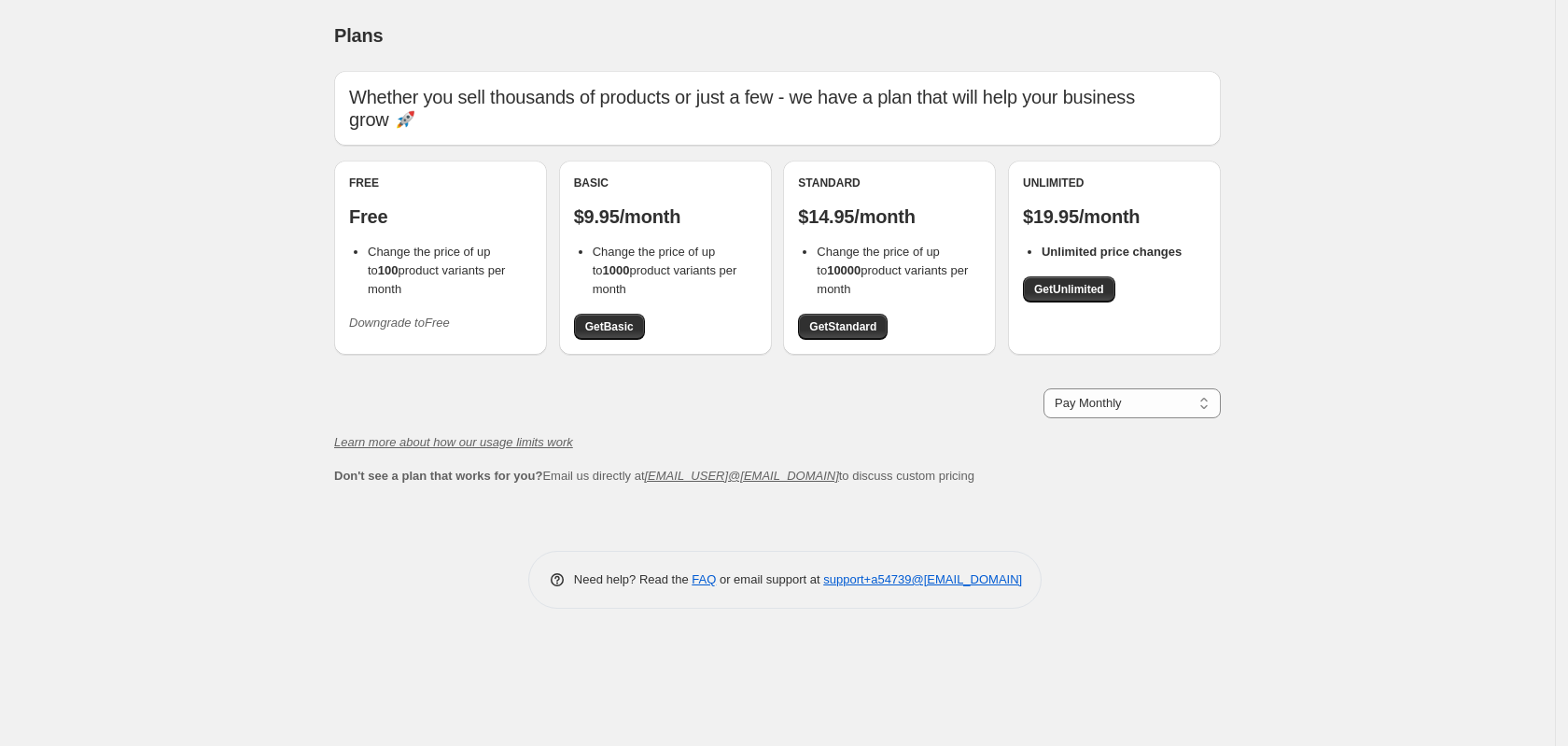 drag, startPoint x: 0, startPoint y: 412, endPoint x: 99, endPoint y: 127, distance: 301.7052 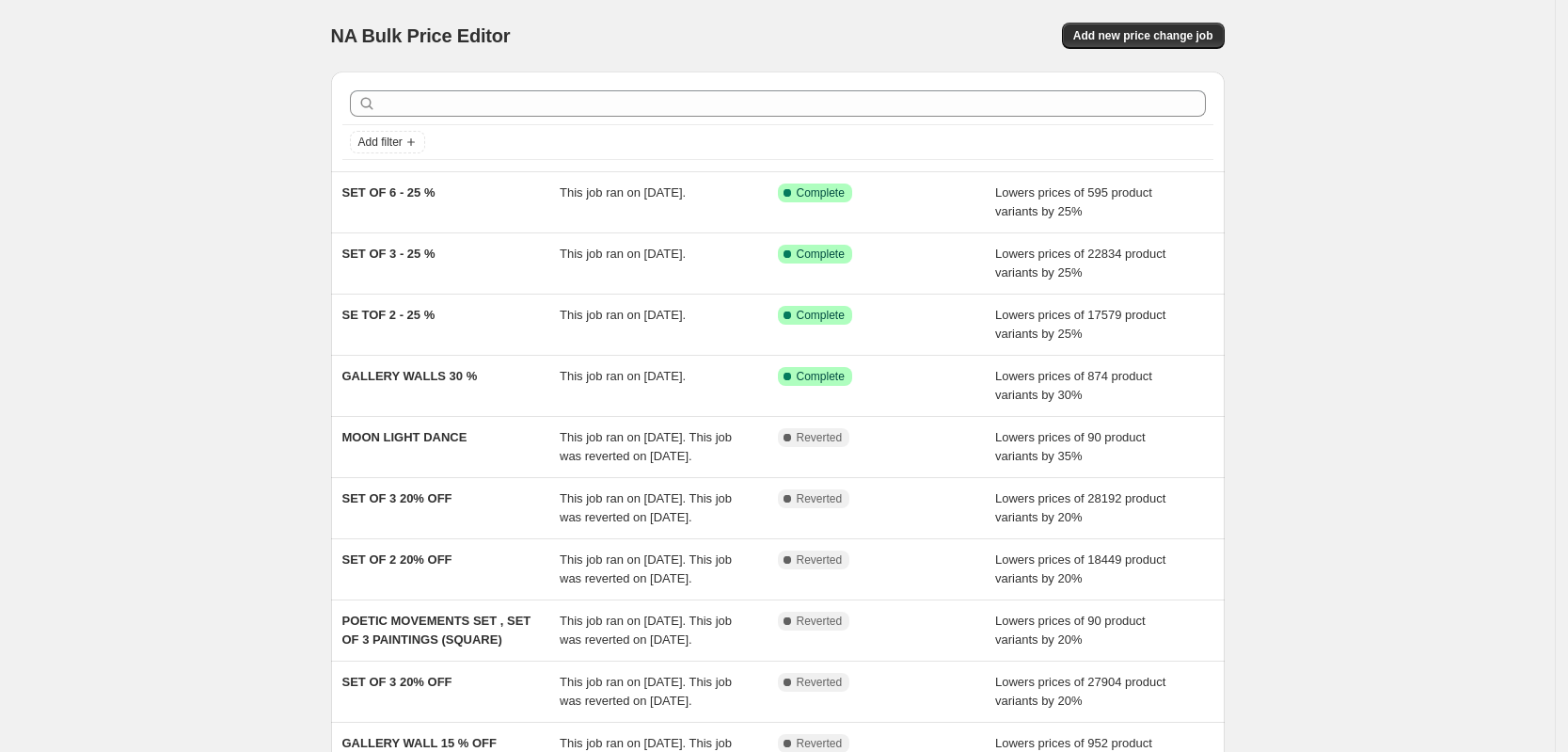 click on "NA Bulk Price Editor. This page is ready NA Bulk Price Editor Add new price change job Add filter   SET OF 6 - 25 % This job ran on [DATE]. Success Complete Complete Lowers prices of 595 product variants by 25% SET OF 3 - 25 % This job ran on [DATE]. Success Complete Complete Lowers prices of 22834 product variants by 25% SE TOF 2 - 25 % This job ran on [DATE]. Success Complete Complete Lowers prices of 17579 product variants by 25% GALLERY WALLS 30 % This job ran on [DATE]. Success Complete Complete Lowers prices of 874 product variants by 30% MOON LIGHT DANCE This job ran on [DATE]. This job was reverted on [DATE]. Complete Reverted Lowers prices of 90 product variants by 35% SET OF 3 20% OFF This job ran on [DATE]. This job was reverted on [DATE]. Complete Reverted Lowers prices of 28192 product variants by 20% SET OF 2 20% OFF This job ran on [DATE]. This job was reverted on [DATE]. Complete Reverted Complete Reverted SET OF 3 20% OFF" at bounding box center [777, 485] 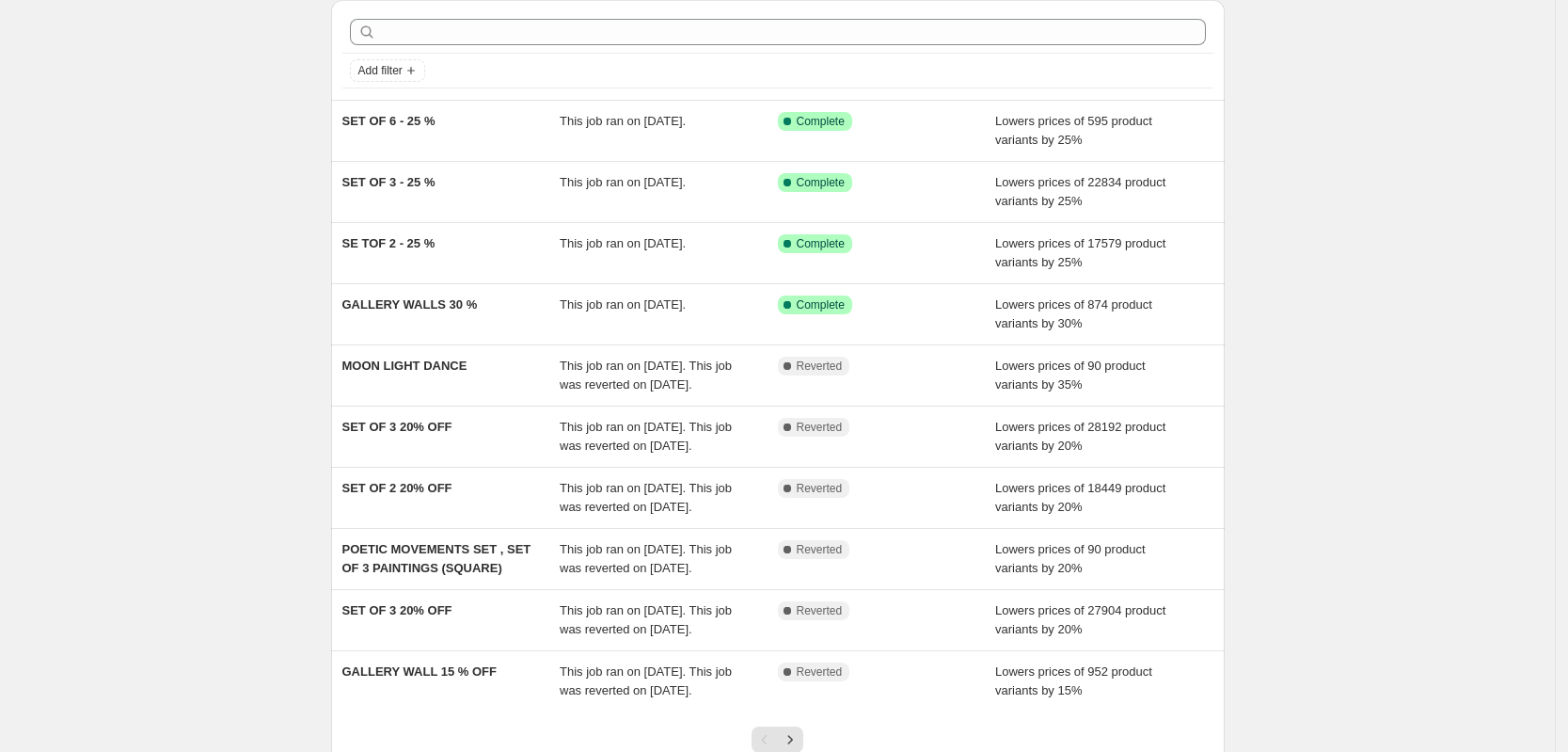 scroll, scrollTop: 0, scrollLeft: 0, axis: both 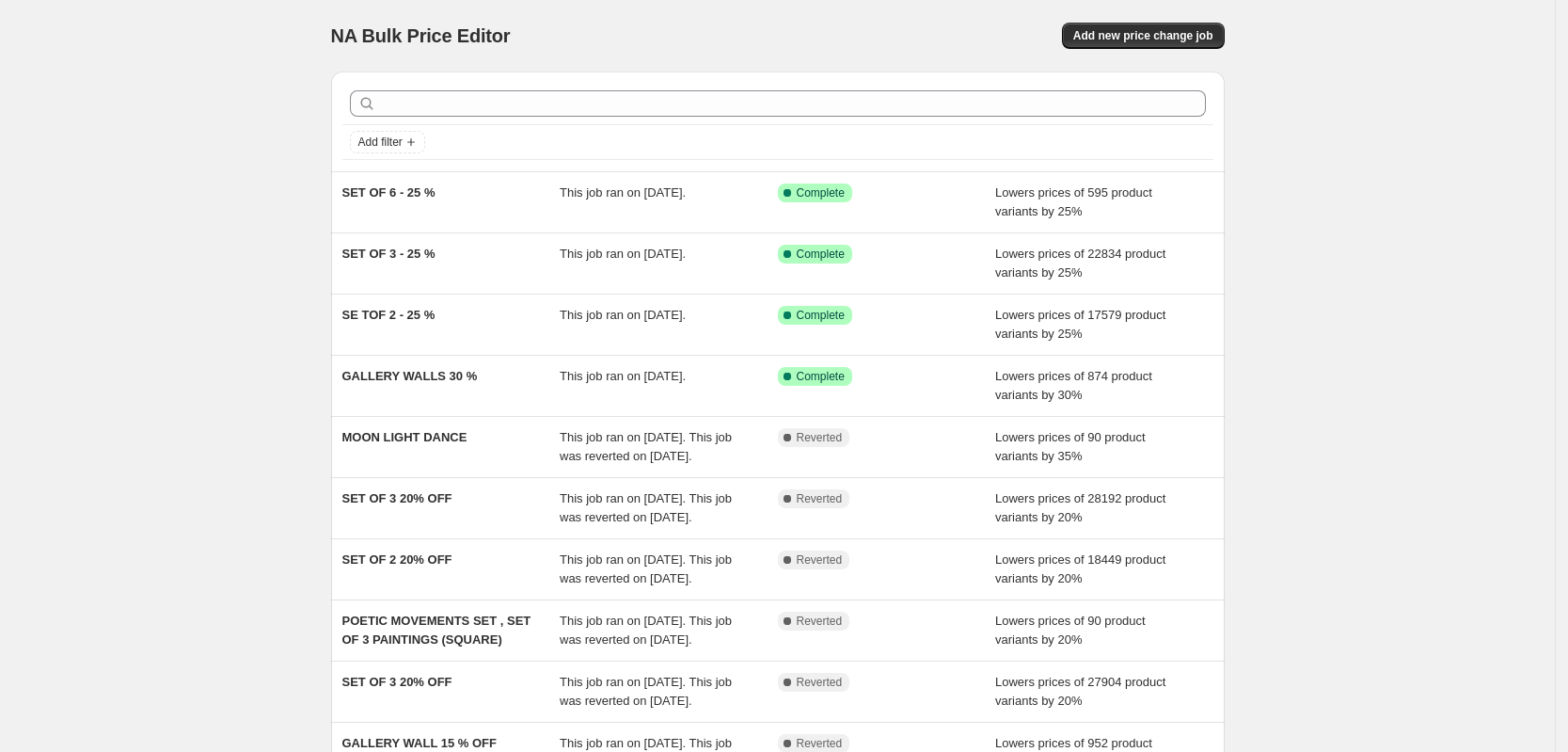 click on "NA Bulk Price Editor. This page is ready NA Bulk Price Editor Add new price change job Add filter   SET OF 6 - 25 % This job ran on [DATE]. Success Complete Complete Lowers prices of 595 product variants by 25% SET OF 3 - 25 % This job ran on [DATE]. Success Complete Complete Lowers prices of 22834 product variants by 25% SE TOF 2 - 25 % This job ran on [DATE]. Success Complete Complete Lowers prices of 17579 product variants by 25% GALLERY WALLS 30 % This job ran on [DATE]. Success Complete Complete Lowers prices of 874 product variants by 30% MOON LIGHT DANCE This job ran on [DATE]. This job was reverted on [DATE]. Complete Reverted Lowers prices of 90 product variants by 35% SET OF 3 20% OFF This job ran on [DATE]. This job was reverted on [DATE]. Complete Reverted Lowers prices of 28192 product variants by 20% SET OF 2 20% OFF This job ran on [DATE]. This job was reverted on [DATE]. Complete Reverted Complete Reverted SET OF 3 20% OFF" at bounding box center (777, 485) 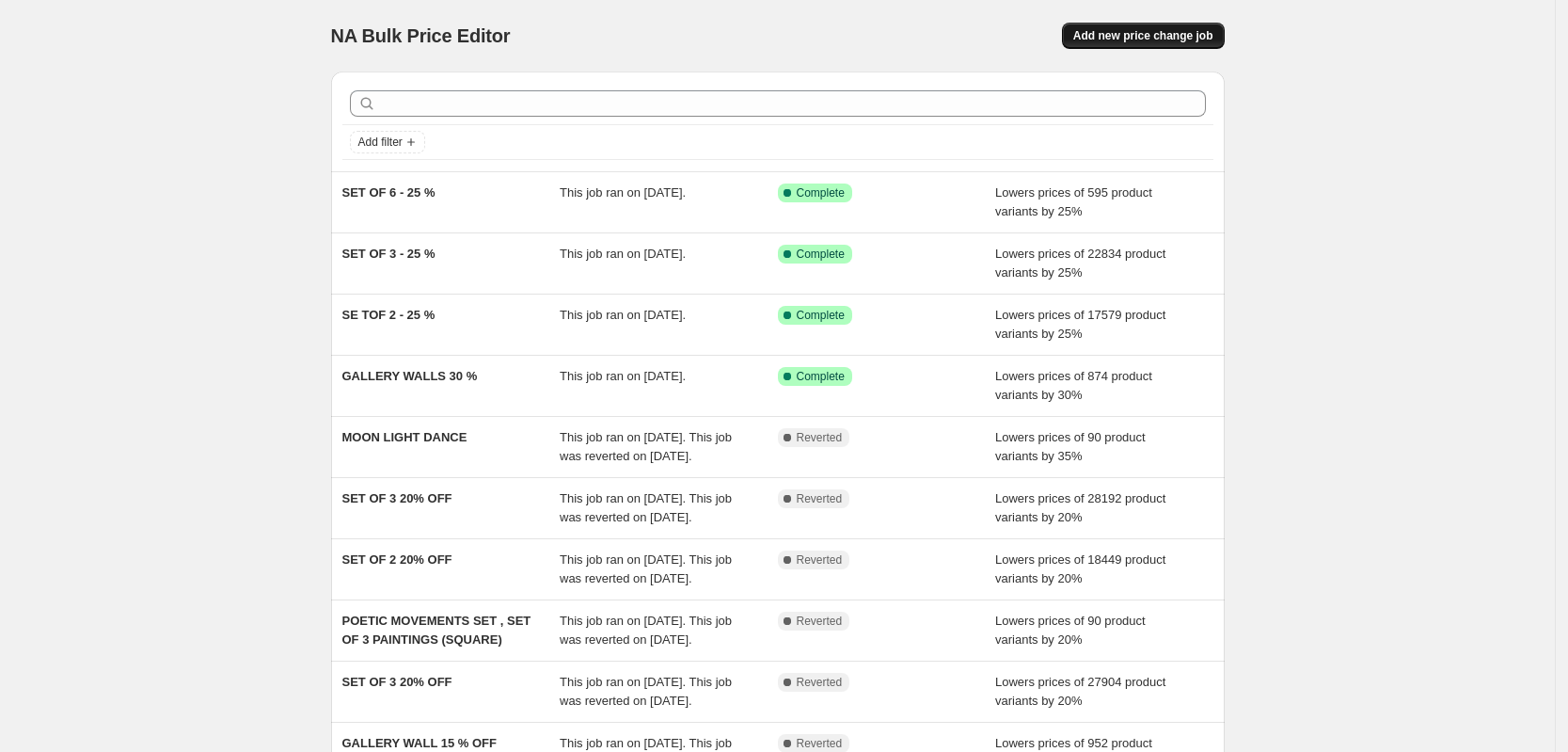 click on "Add new price change job" at bounding box center [1143, 36] 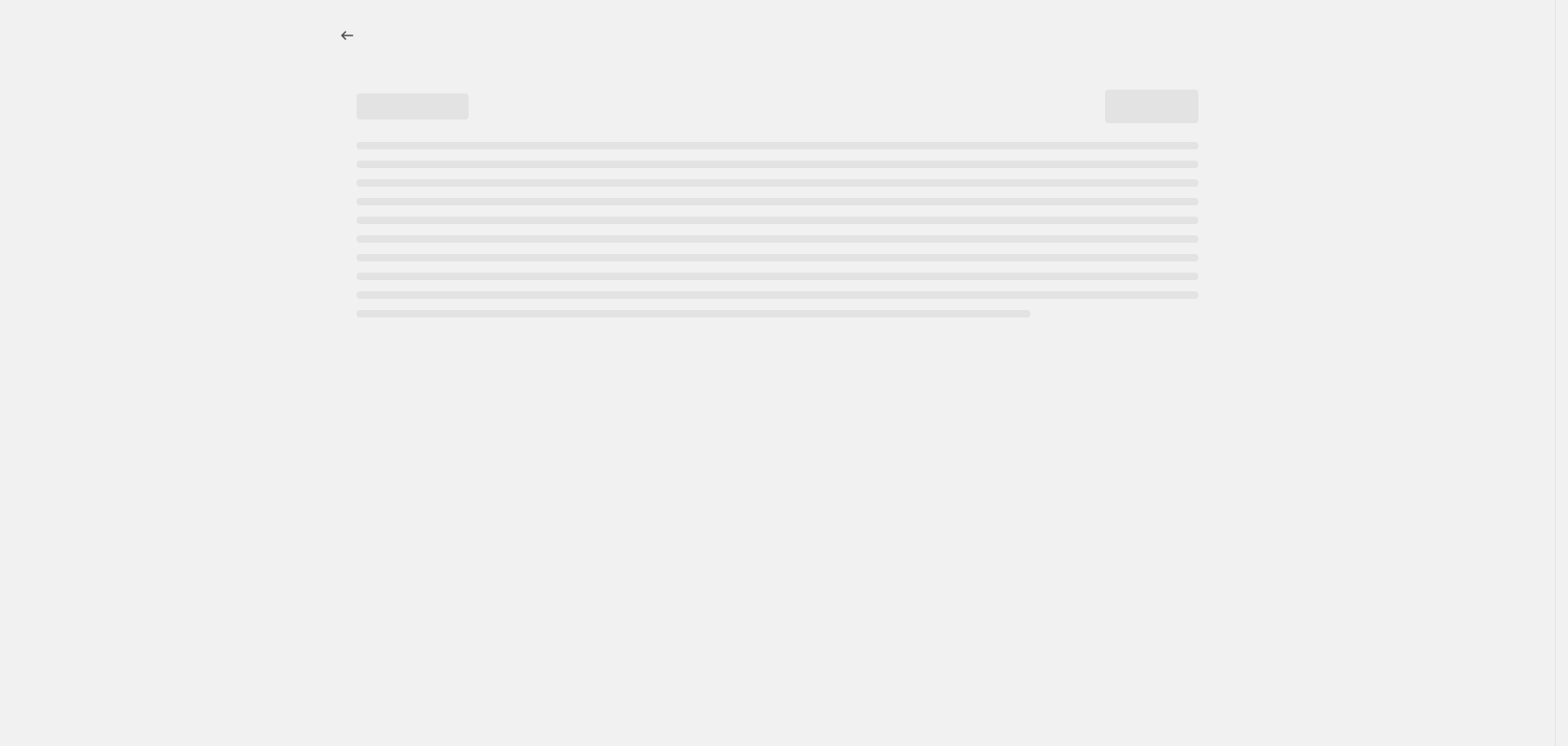 select on "percentage" 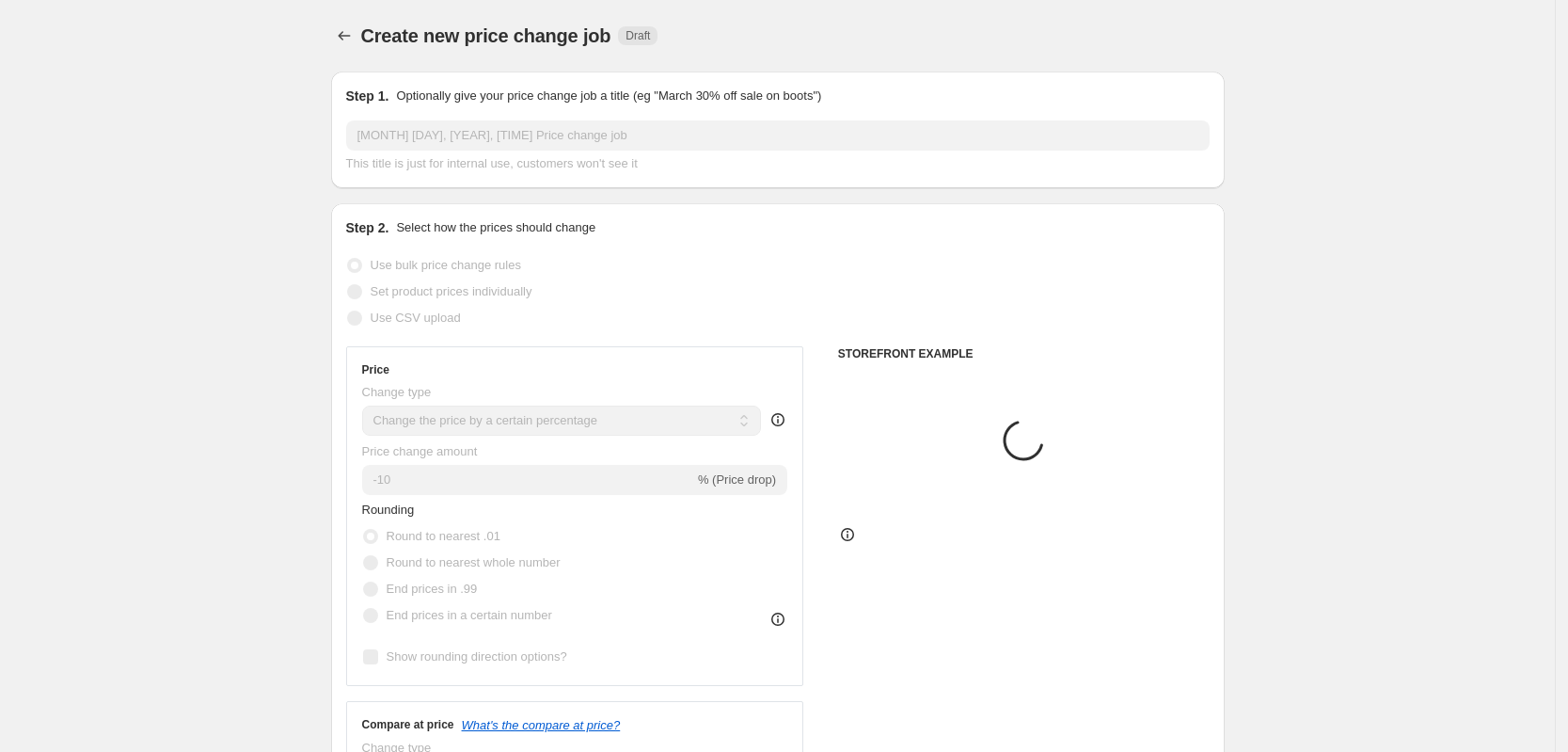 click on "Create new price change job. This page is ready Create new price change job Draft Step 1. Optionally give your price change job a title (eg "March 30% off sale on boots") [MONTH] [DAY], [YEAR], [TIME] Price change job This title is just for internal use, customers won't see it Step 2. Select how the prices should change Use bulk price change rules Set product prices individually Use CSV upload Price Change type Change the price to a certain amount Change the price by a certain amount Change the price by a certain percentage Change the price to the current compare at price (price before sale) Change the price by a certain amount relative to the compare at price Change the price by a certain percentage relative to the compare at price Don't change the price Change the price by a certain percentage relative to the cost per item Change price to certain cost margin Change the price by a certain percentage Price change amount -10 % (Price drop) Rounding Round to nearest .01 Round to nearest whole number End prices in .99" at bounding box center (777, 940) 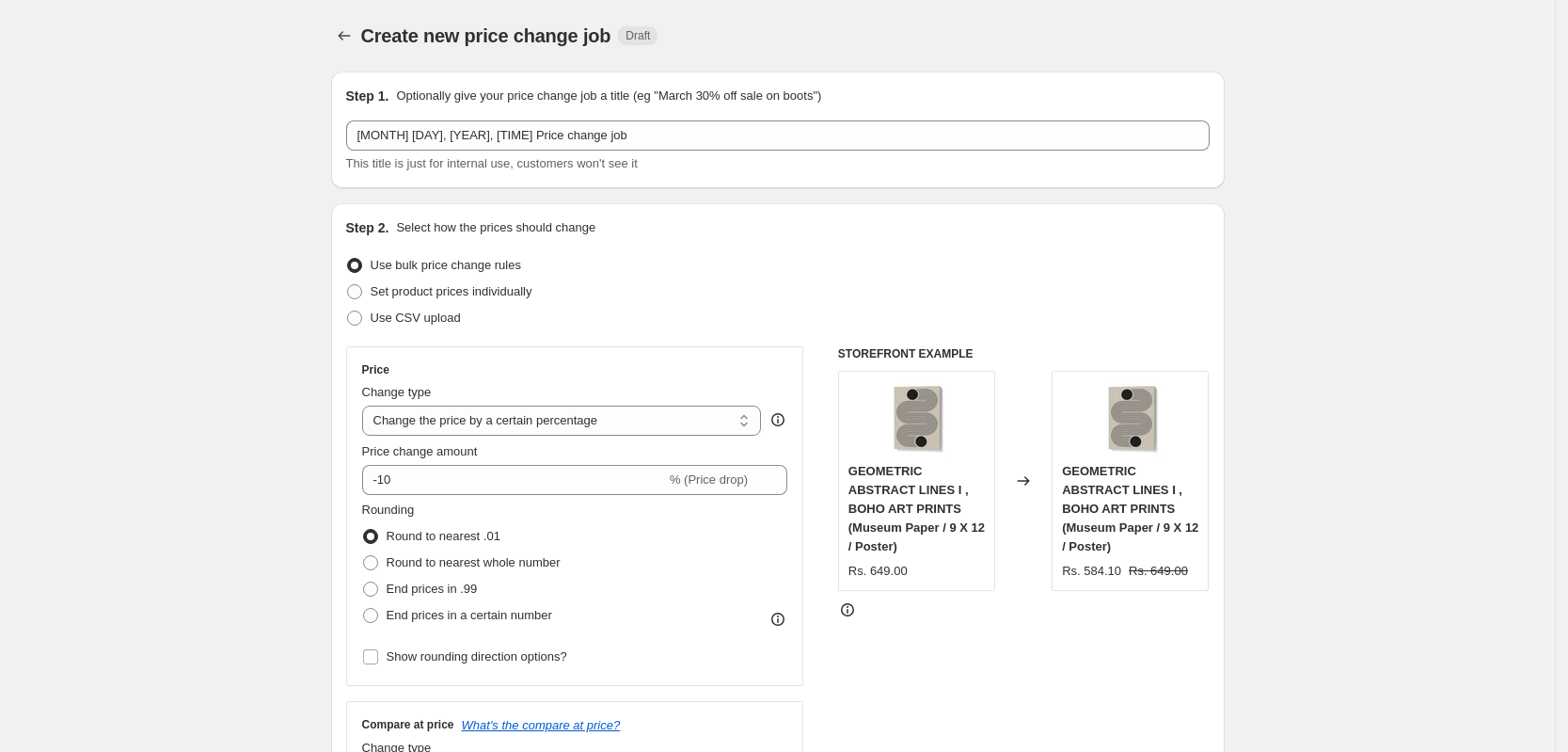 click on "Create new price change job. This page is ready Create new price change job Draft Step 1. Optionally give your price change job a title (eg "March 30% off sale on boots") [MONTH] [DAY], [YEAR], [TIME] Price change job This title is just for internal use, customers won't see it Step 2. Select how the prices should change Use bulk price change rules Set product prices individually Use CSV upload Price Change type Change the price to a certain amount Change the price by a certain amount Change the price by a certain percentage Change the price to the current compare at price (price before sale) Change the price by a certain amount relative to the compare at price Change the price by a certain percentage relative to the compare at price Don't change the price Change the price by a certain percentage relative to the cost per item Change price to certain cost margin Change the price by a certain percentage Price change amount -10 % (Price drop) Rounding Round to nearest .01 Round to nearest whole number End prices in .99" at bounding box center [777, 965] 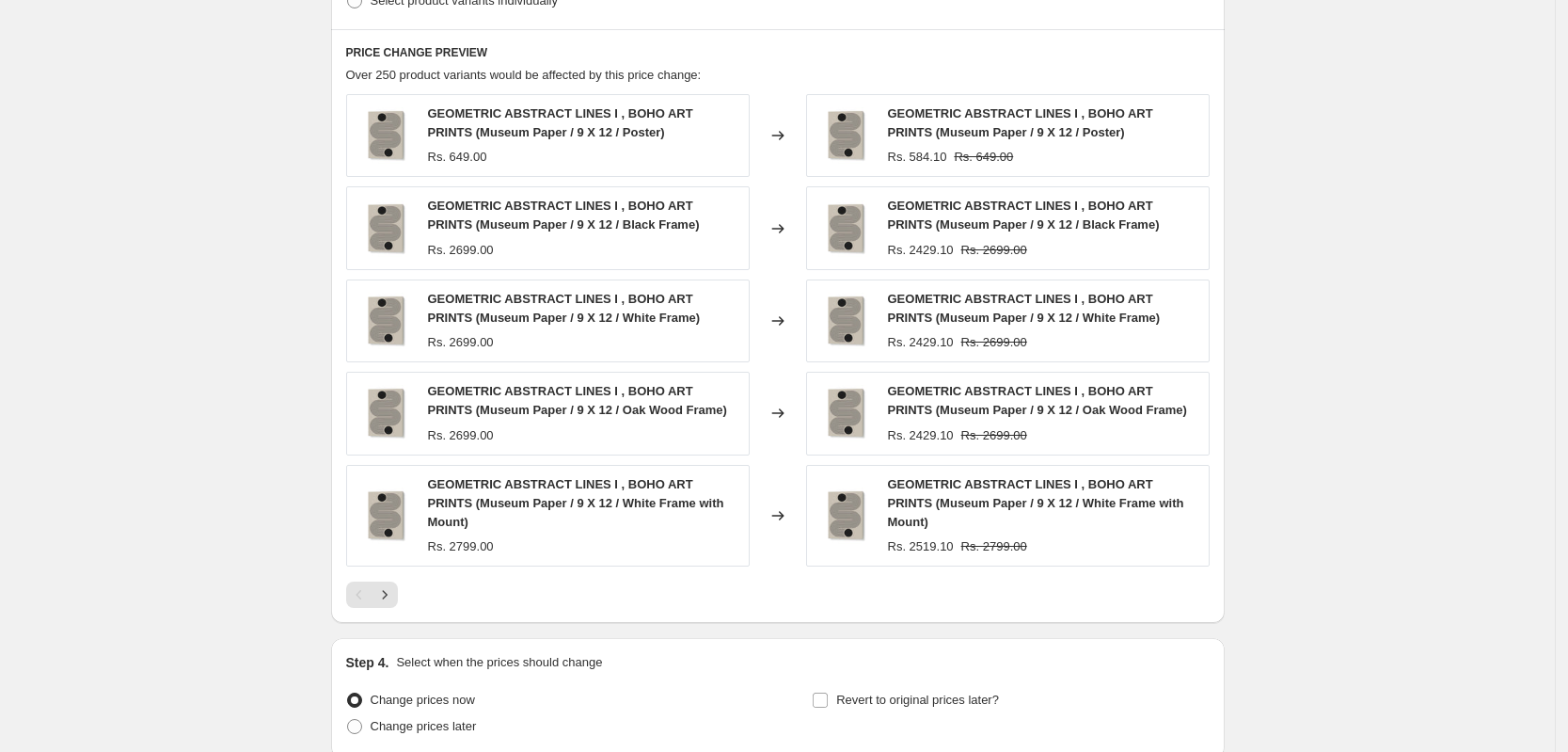 scroll, scrollTop: 1160, scrollLeft: 0, axis: vertical 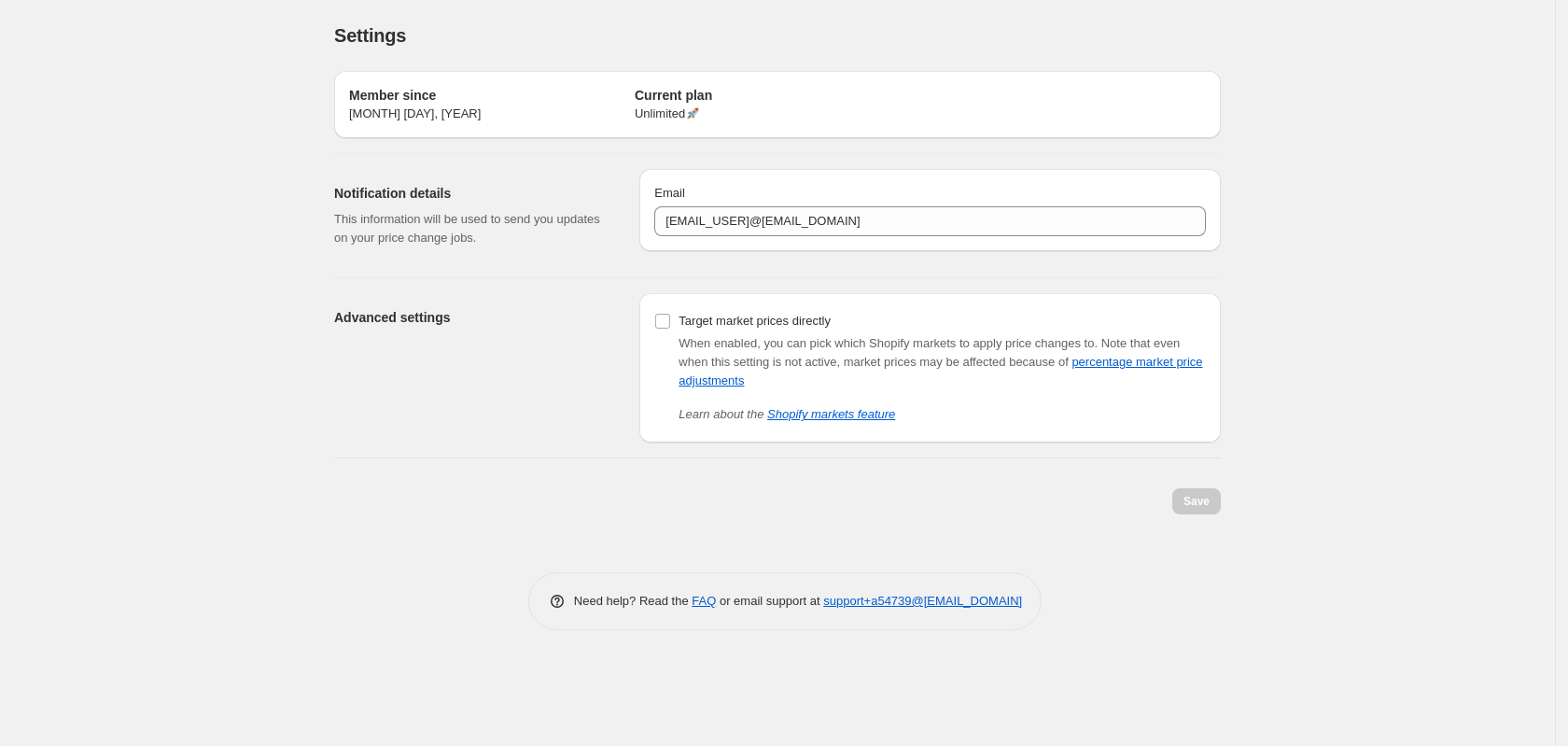 click on "Settings. This page is ready Settings Member since [MONTH] [DAY], [YEAR] Current plan Unlimited  🚀 Notification details This information will be used to send you updates on your price change jobs. Email [EMAIL_USER]@[EMAIL_DOMAIN] Advanced settings Target market prices directly When enabled, you can pick which Shopify markets to apply price changes to.   Note that even when this setting is not active, market prices may be affected because of   percentage market price adjustments Learn about the   Shopify markets feature Save Need help? Read the   FAQ   or email support at   support+a54739@[EMAIL_DOMAIN]" at bounding box center [777, 373] 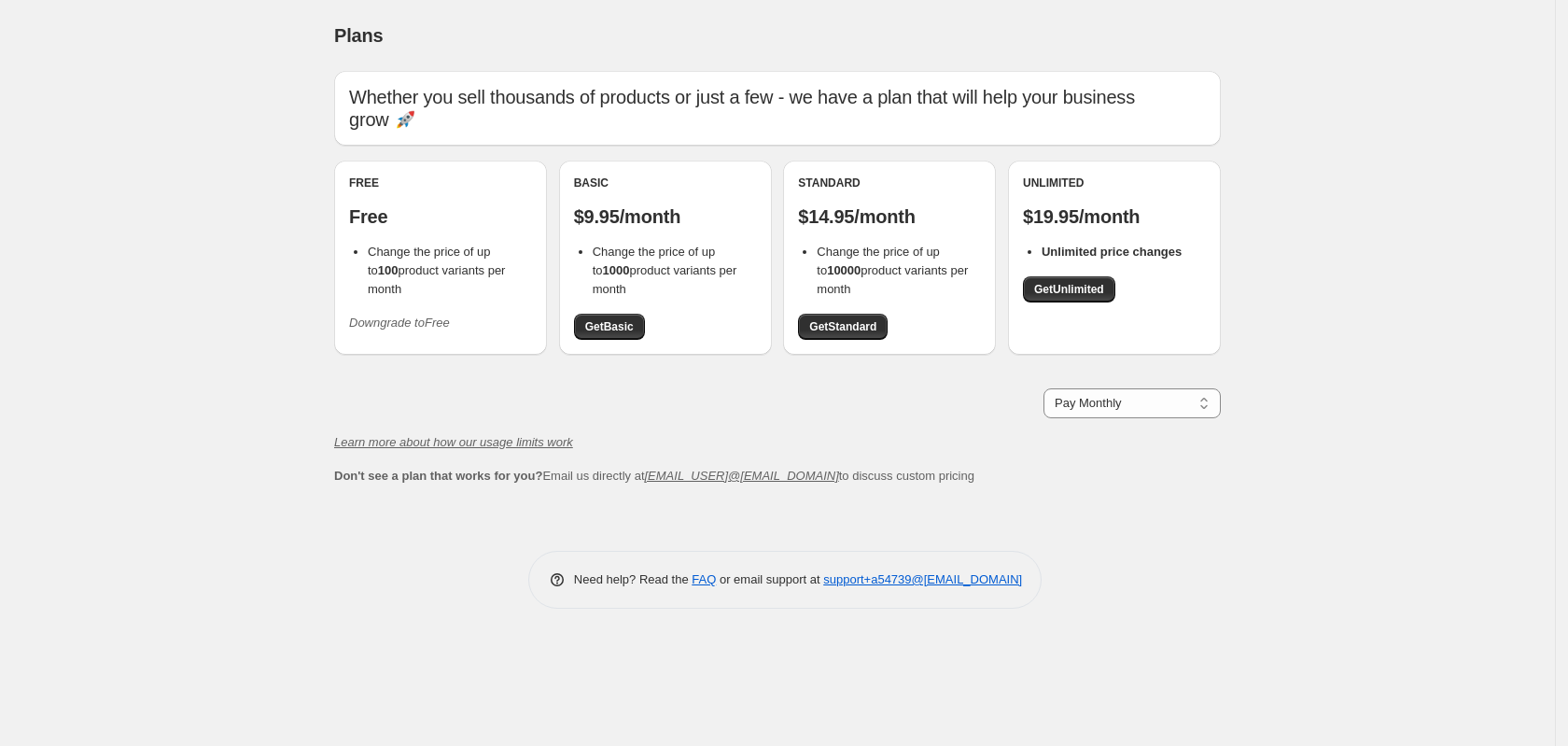 click on "Unlimited $[PRICE]/month Unlimited price changes Get  Unlimited" at bounding box center [1114, 239] 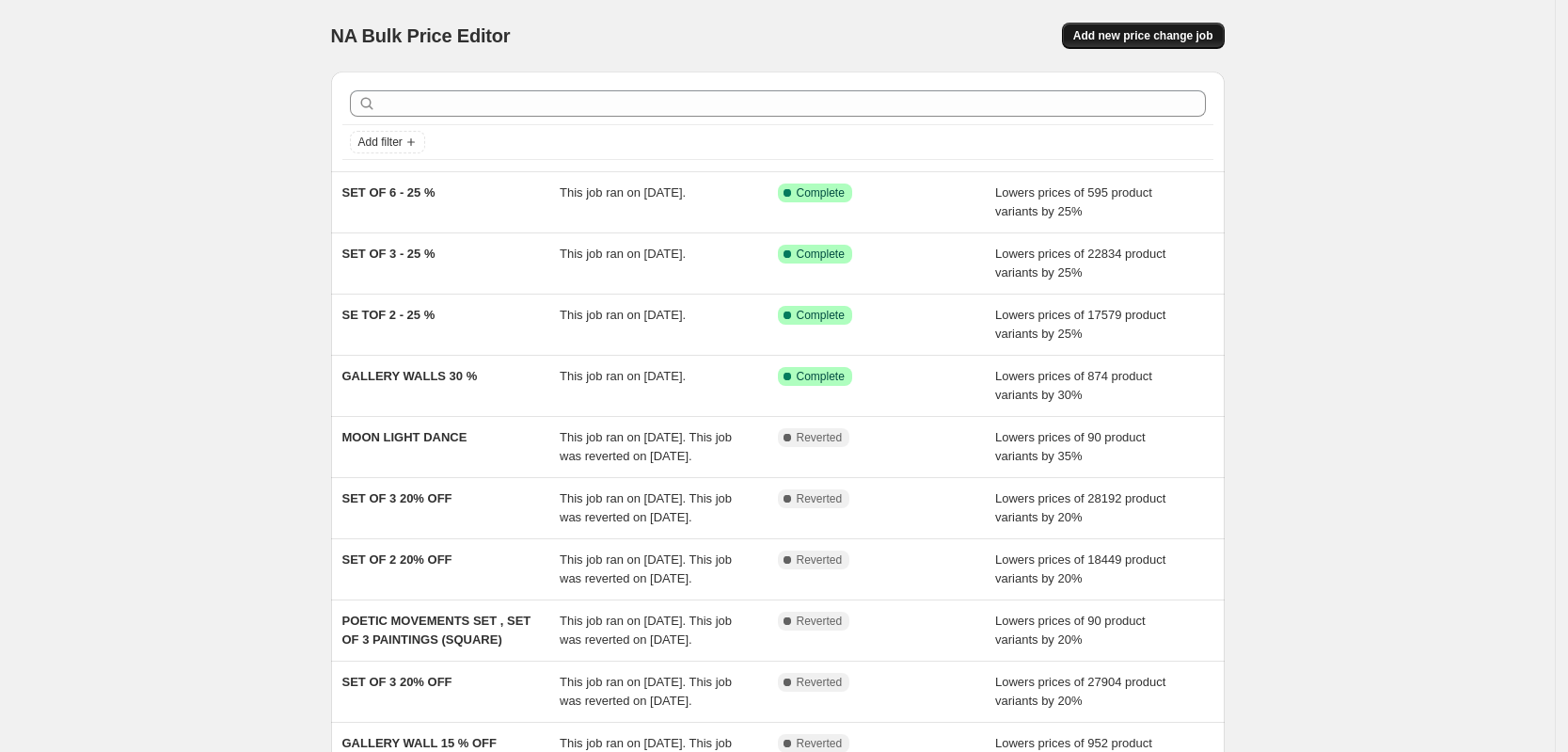 click on "Add new price change job" at bounding box center (1143, 36) 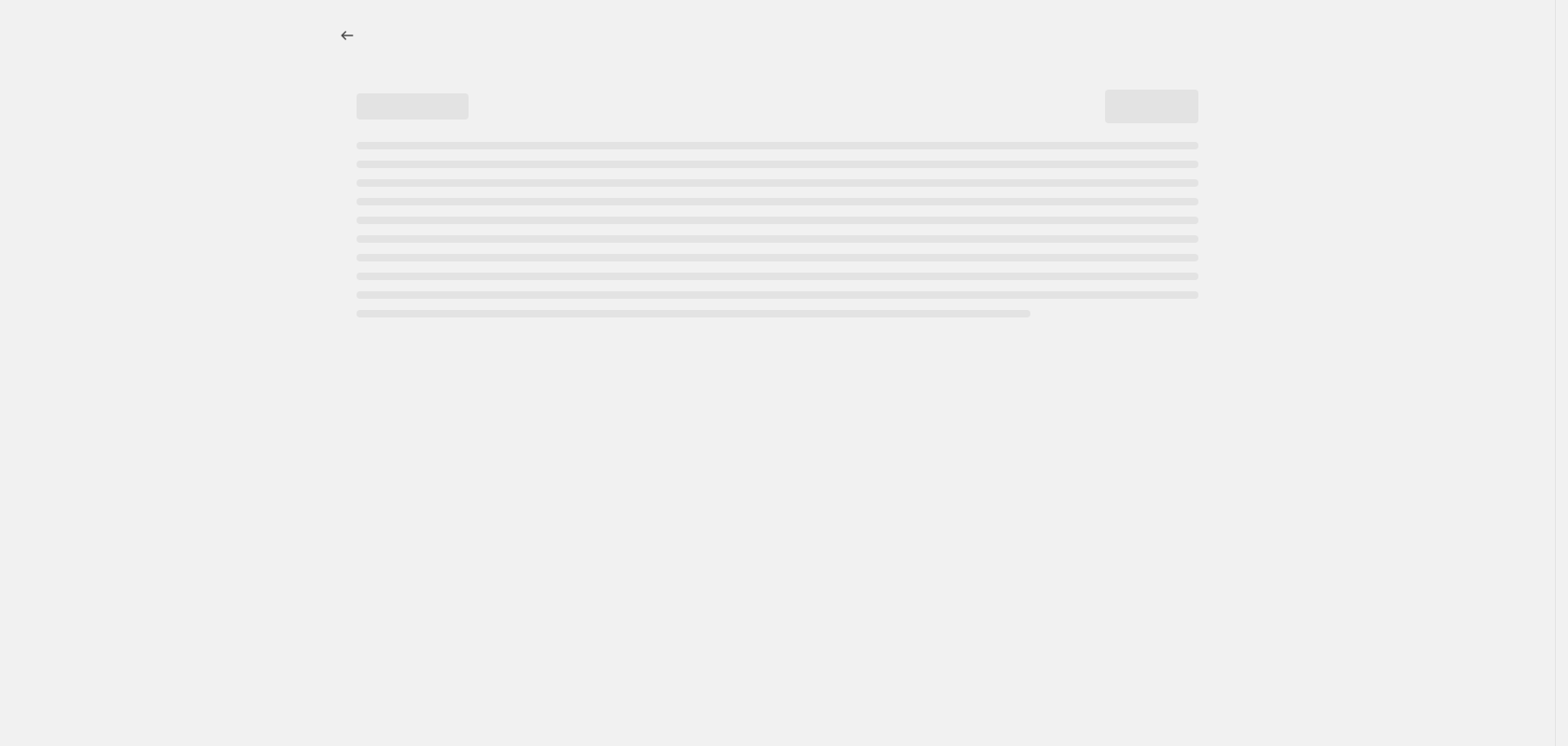 select on "percentage" 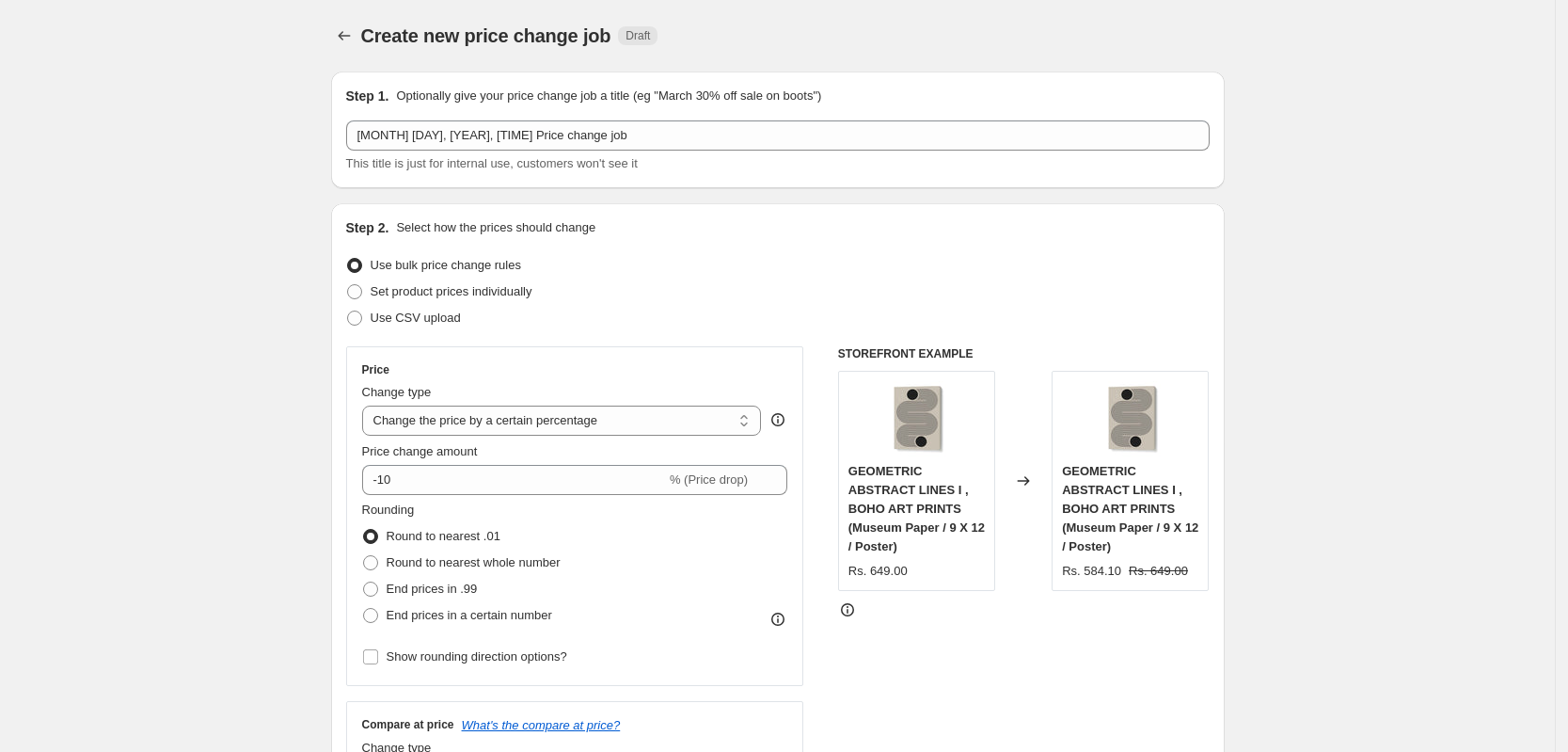 drag, startPoint x: 1409, startPoint y: 95, endPoint x: 1579, endPoint y: 95, distance: 170 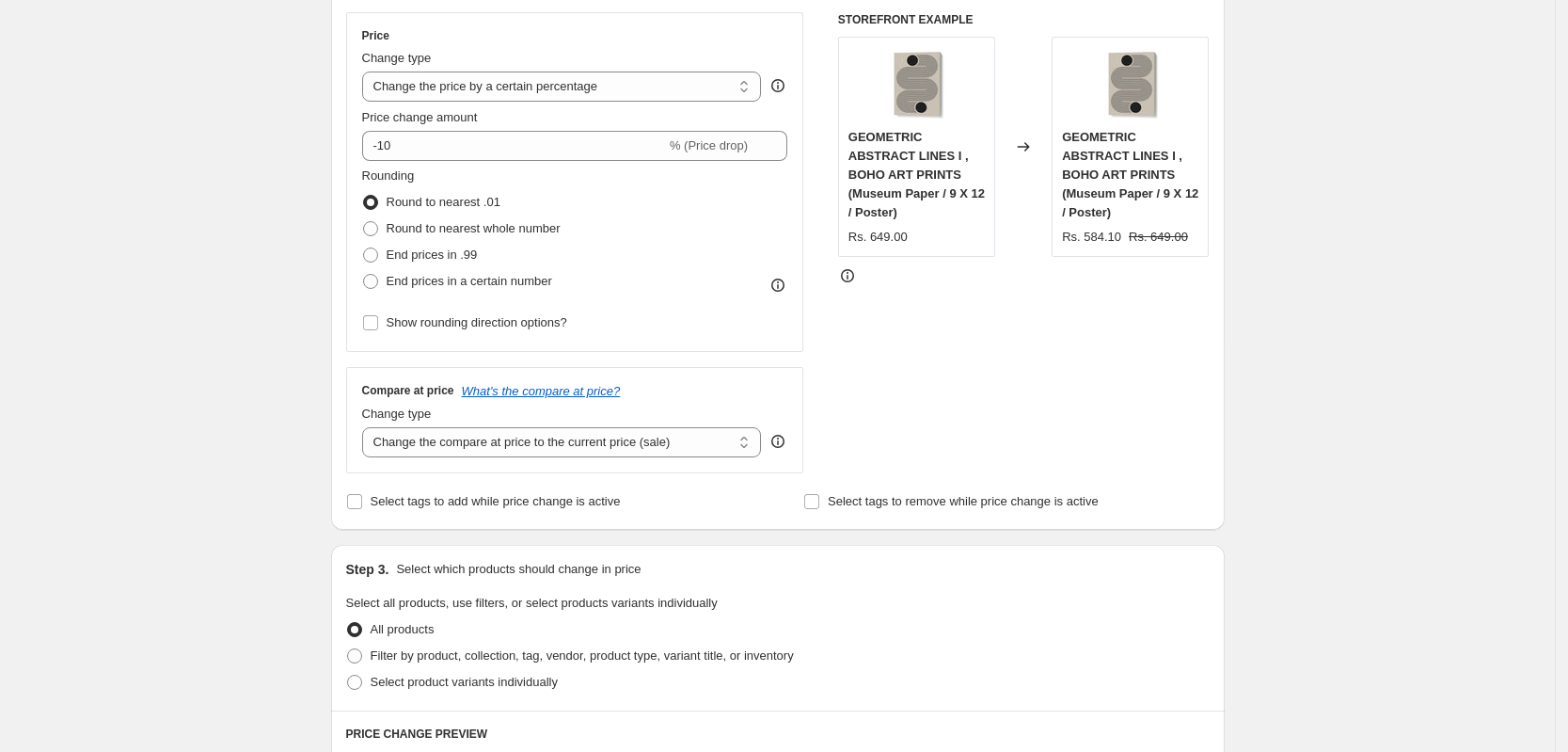 scroll, scrollTop: 200, scrollLeft: 0, axis: vertical 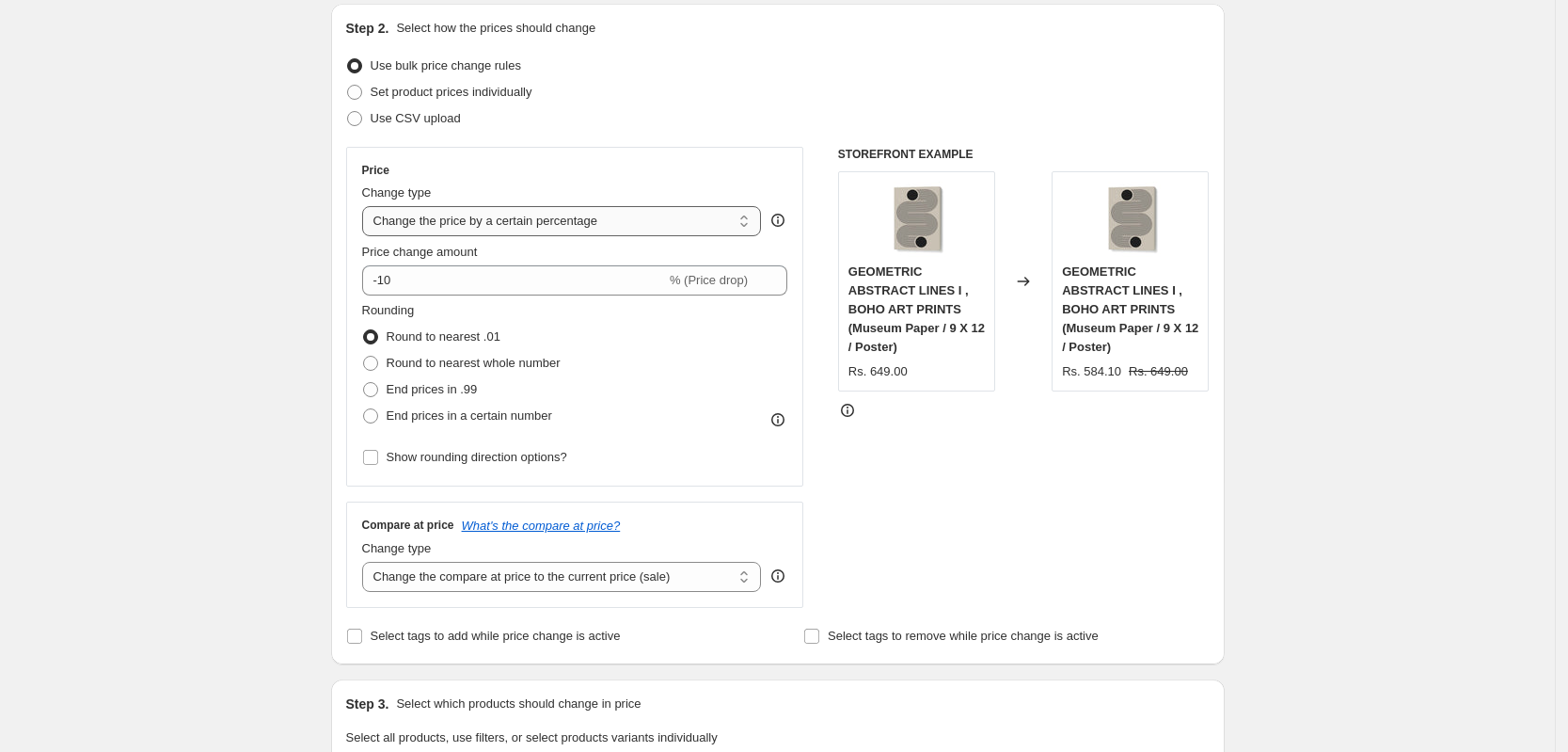 click on "Change the price to a certain amount Change the price by a certain amount Change the price by a certain percentage Change the price to the current compare at price (price before sale) Change the price by a certain amount relative to the compare at price Change the price by a certain percentage relative to the compare at price Don't change the price Change the price by a certain percentage relative to the cost per item Change price to certain cost margin" at bounding box center (562, 221) 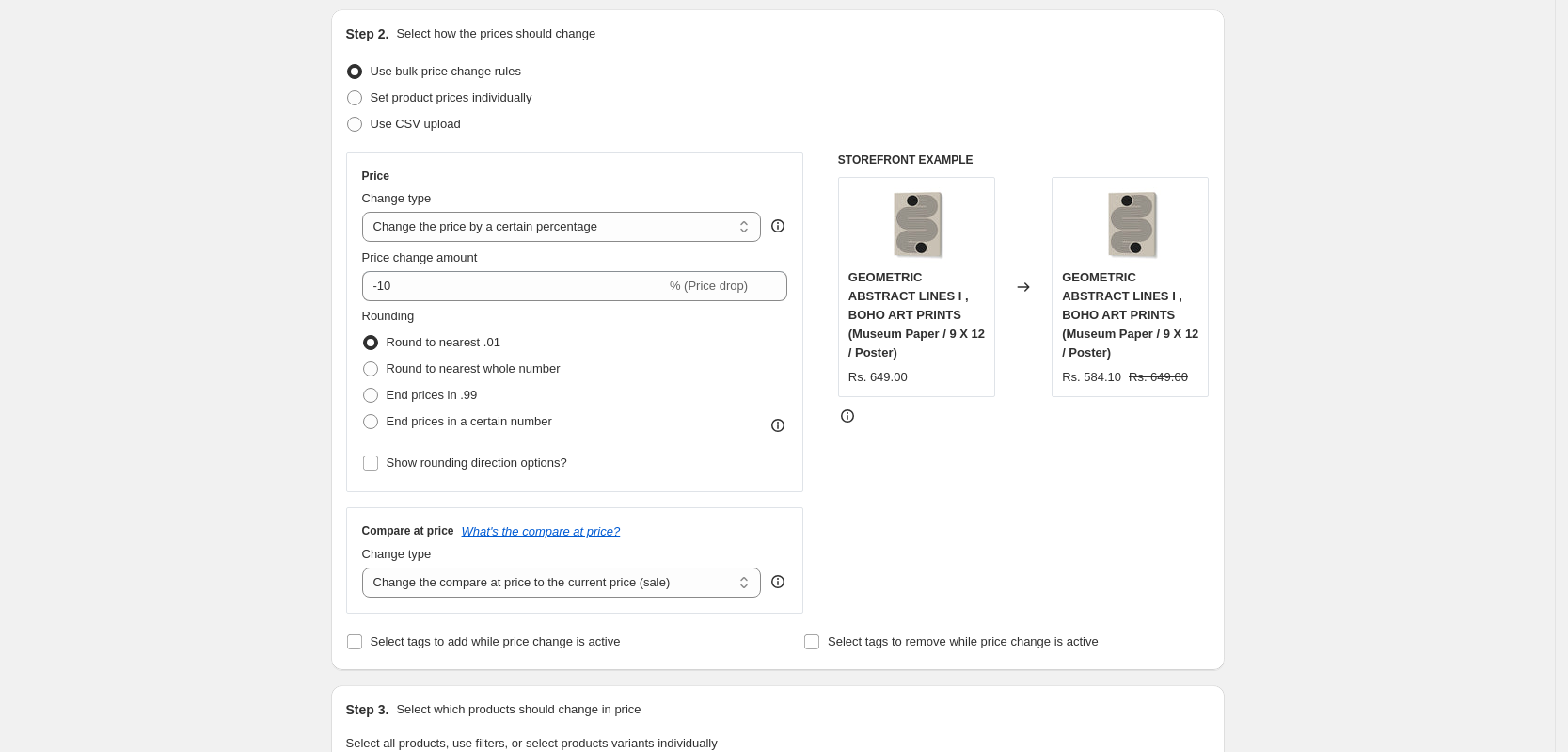 scroll, scrollTop: 0, scrollLeft: 0, axis: both 